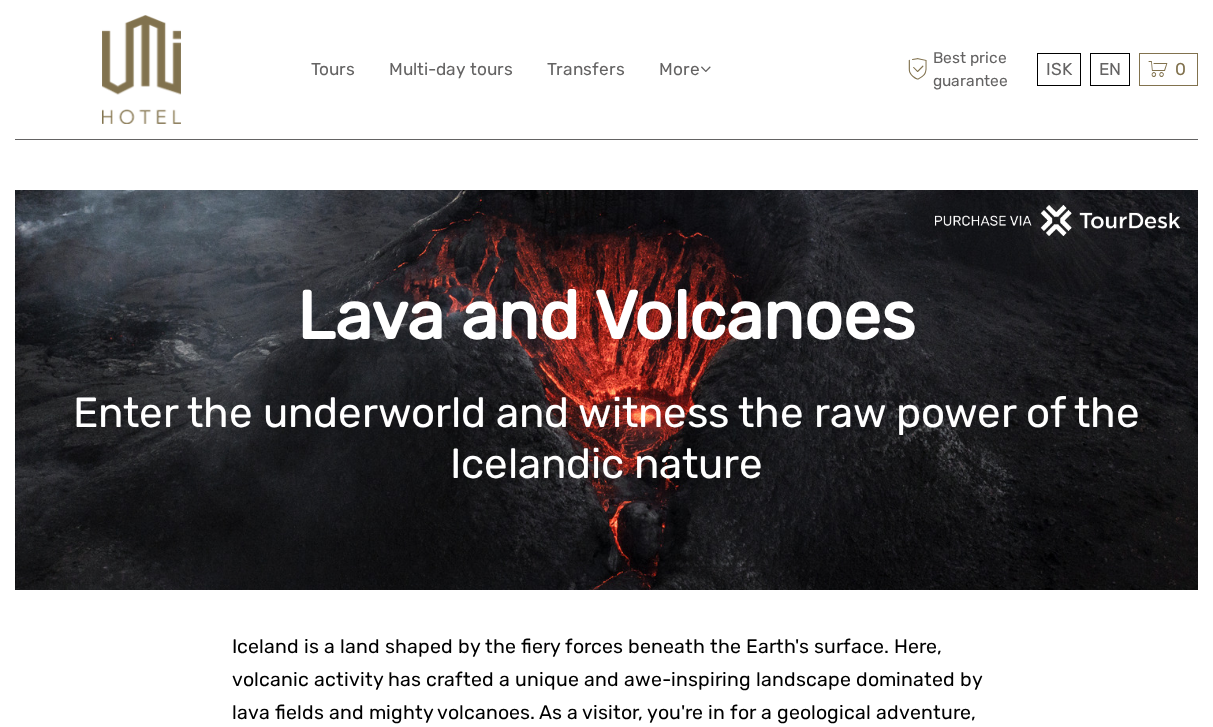 scroll, scrollTop: 2016, scrollLeft: 0, axis: vertical 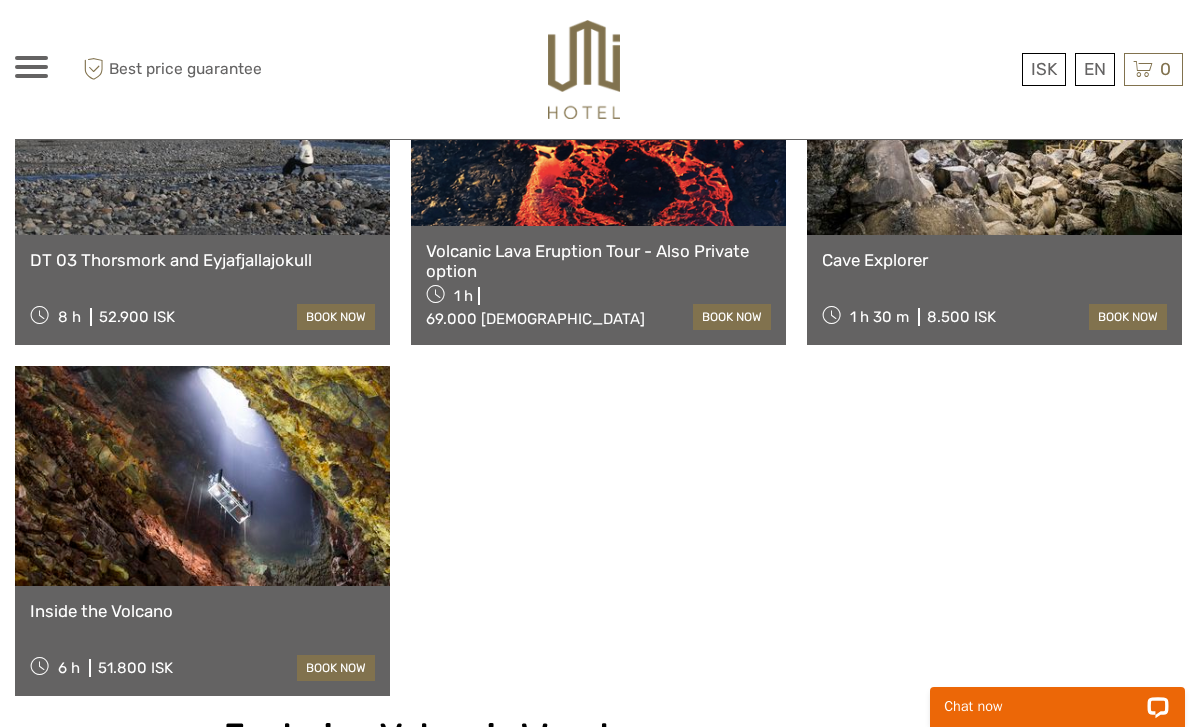 click on "The Lava Tunnel with transfer from Reykjavik
3 h
13.490 ISK
book now
Reykjanes Explorer: Airport Transfer with Sightseeing Adventure
3 h
84.990 ISK
book now
DT 14 South Coast and Eyjafjallajokull
9 h
52.900 ISK
book now
DT 04 Landmannalaugar & Hekla volcano
9 h 30 m
52.900 ISK
book now
Standard Lava Tunnel Tour
1 h" at bounding box center (599, -171) 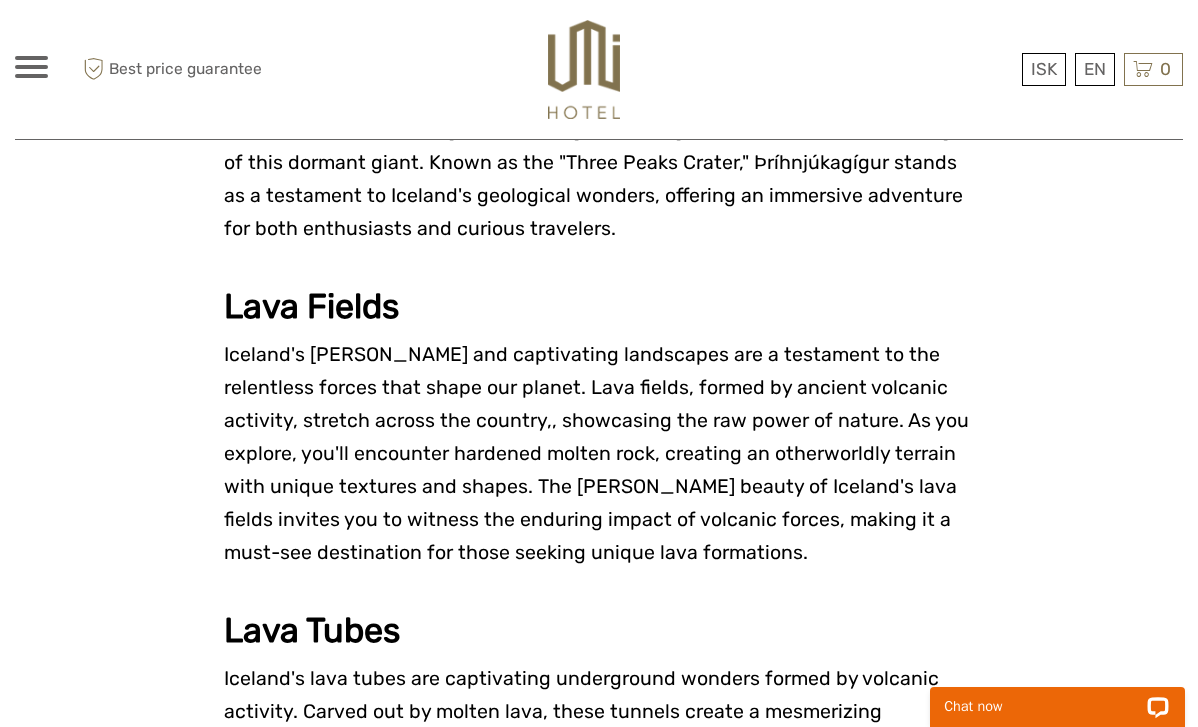 scroll, scrollTop: 3394, scrollLeft: 0, axis: vertical 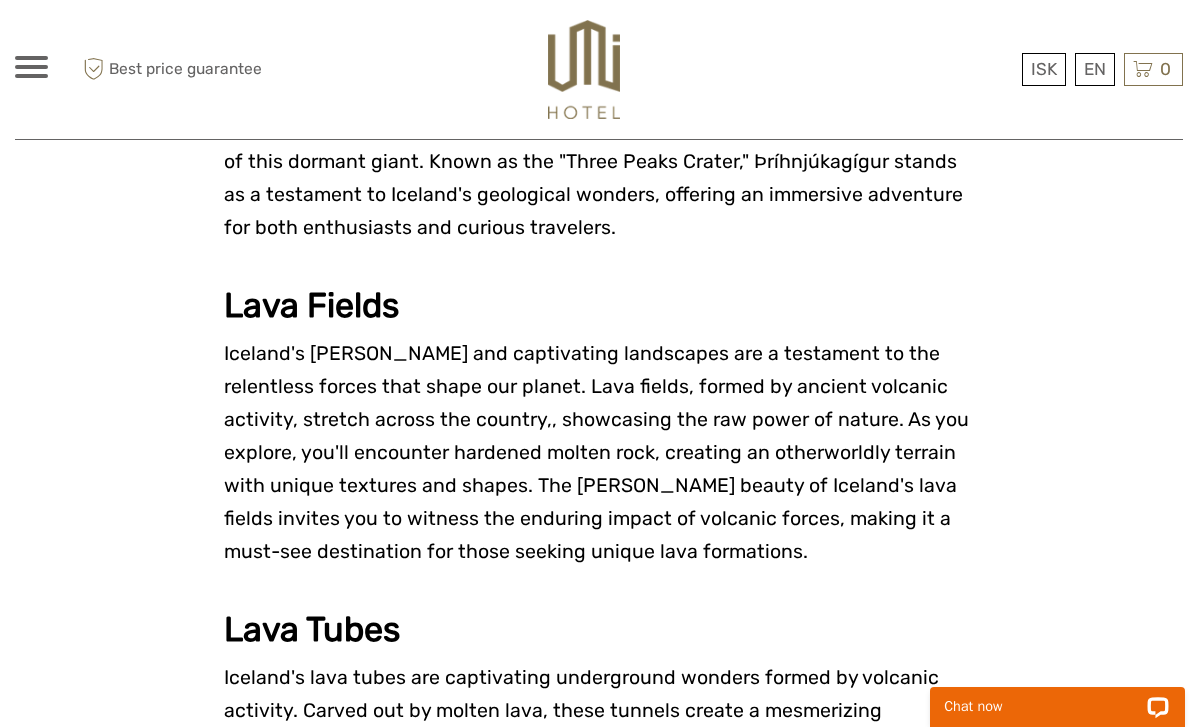 drag, startPoint x: 715, startPoint y: 422, endPoint x: 775, endPoint y: 430, distance: 60.530983 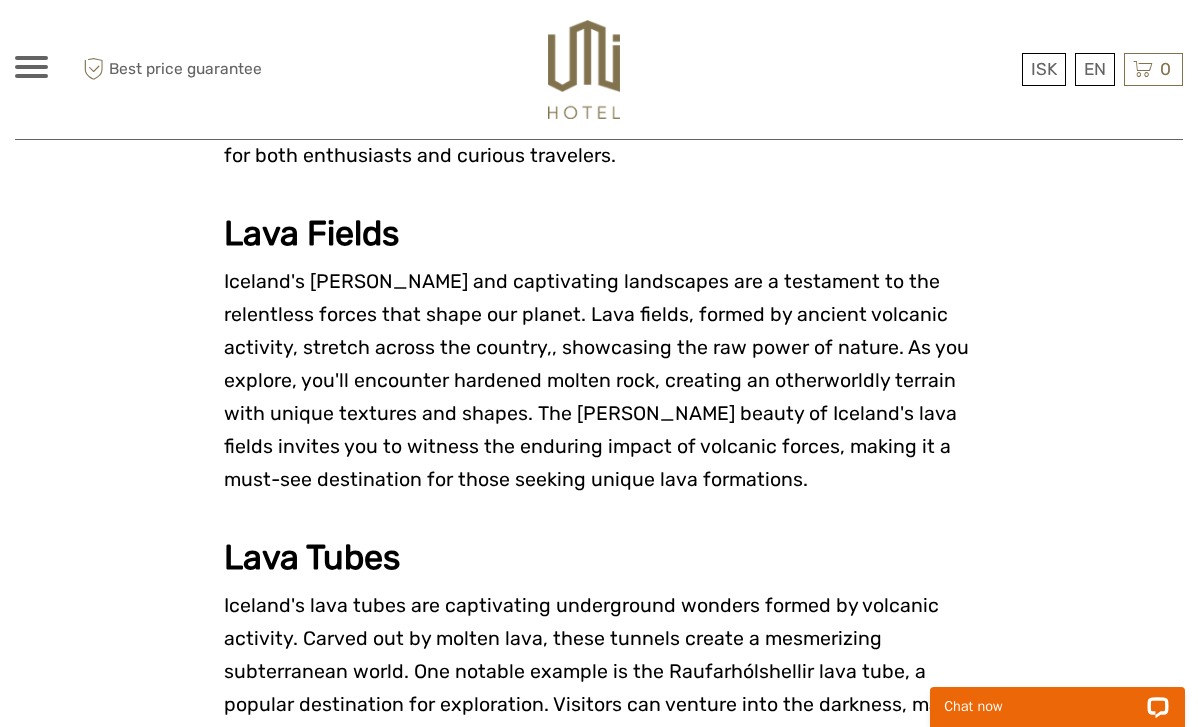 scroll, scrollTop: 3574, scrollLeft: 0, axis: vertical 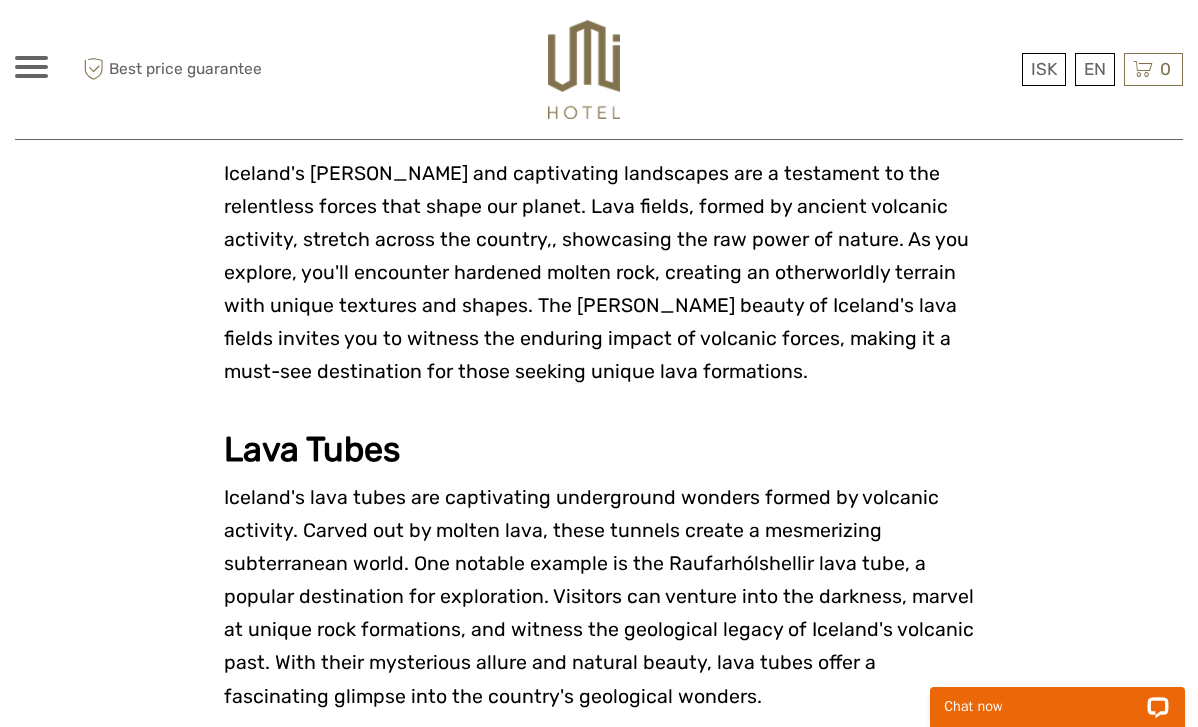 drag, startPoint x: 295, startPoint y: 378, endPoint x: 408, endPoint y: 395, distance: 114.27161 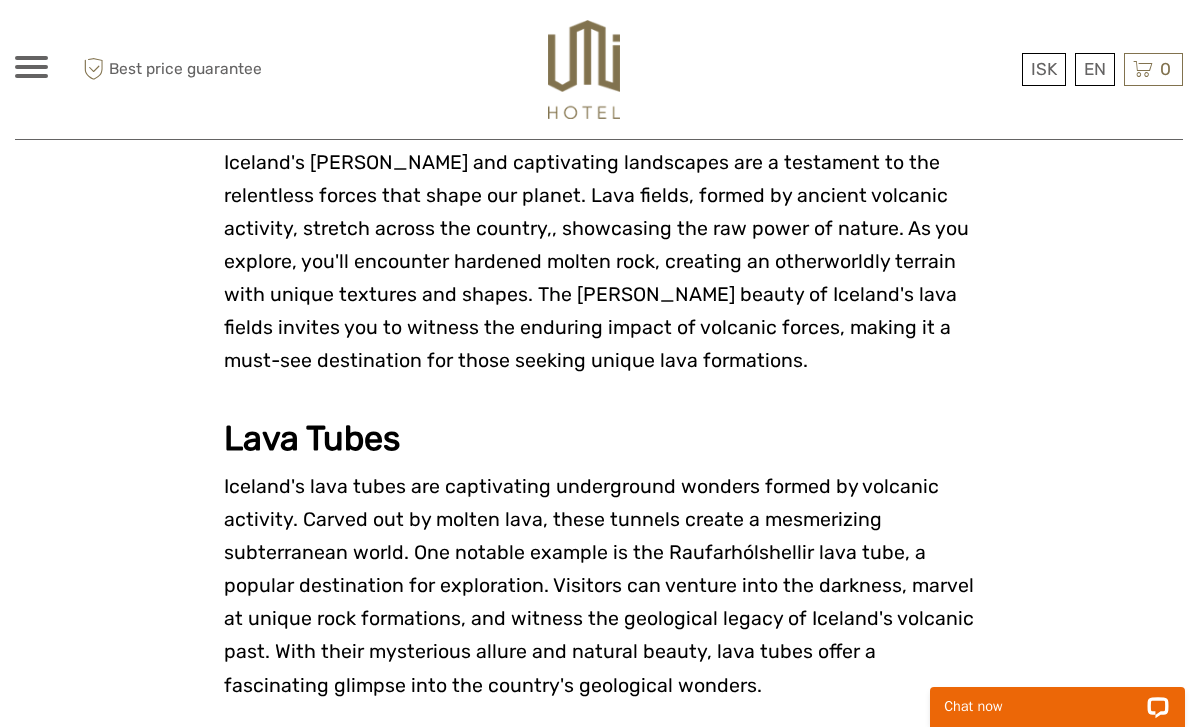 scroll, scrollTop: 3588, scrollLeft: 0, axis: vertical 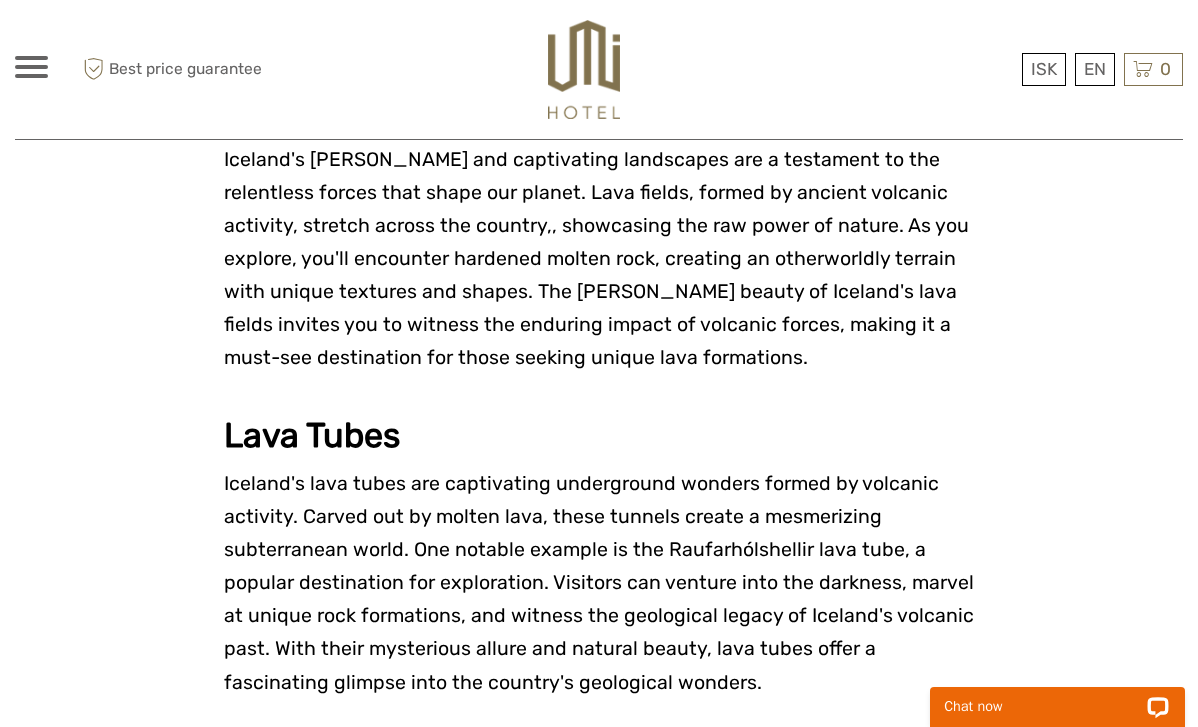 click on "Eyjafjallajökull, a name that has proven quite hard to pronounce, is a glacier-capped volcano in Iceland. Standing tall with its icy crown, this natural wonder offers a unique experience for travelers. Gaze upon the majestic beauty of the glacier, where ice and fire coexist in a mesmerizing dance. Beyond its scenic allure, Eyjafjallajökull holds a place in recent history as the volcano that famously disrupted a lot of air travel in 2010. Despite its momentary turbulence, today it stands as a symbol of Iceland's dynamic landscape and the forces that shape it." at bounding box center [599, 923] 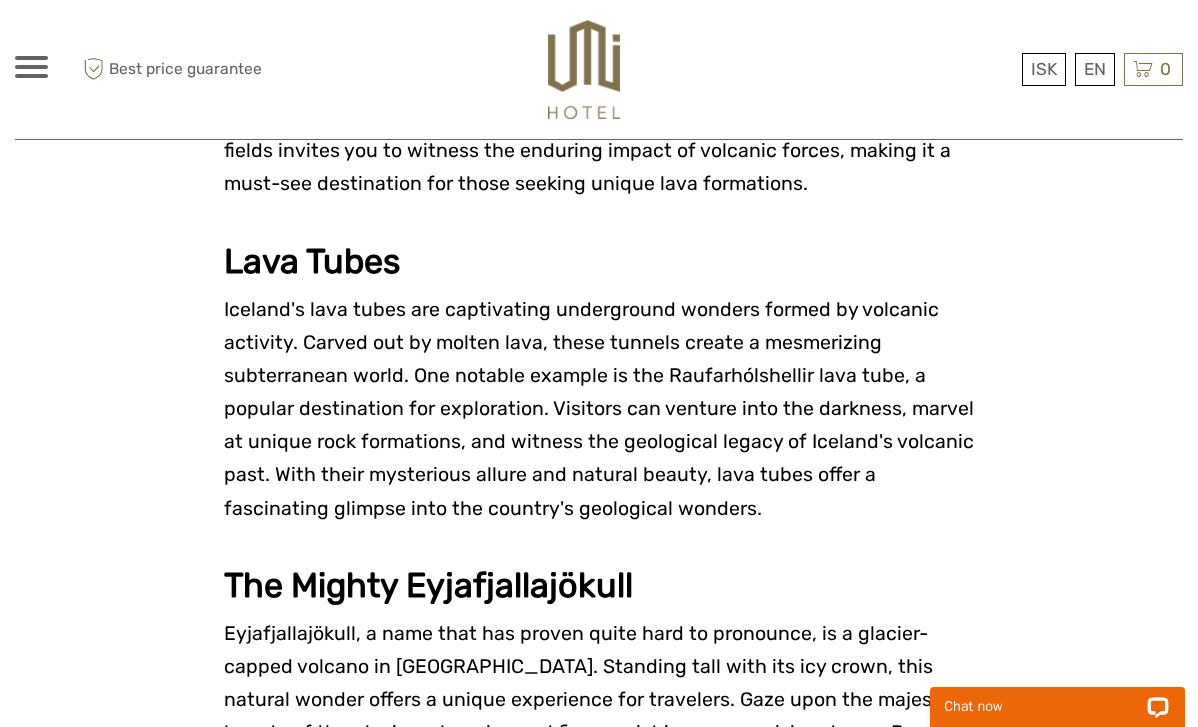 scroll, scrollTop: 3792, scrollLeft: 0, axis: vertical 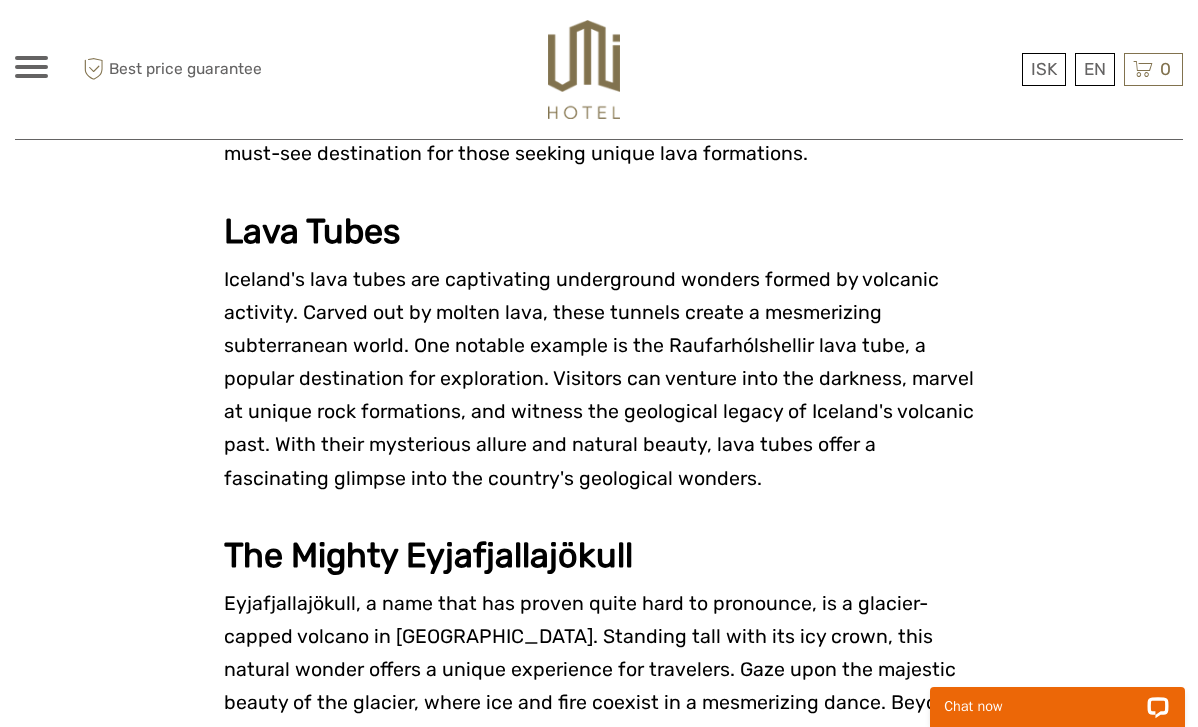 click on "Exploring Volcanic Wonders For those seeking to witness the interplay of lava and volcanoes firsthand, Iceland offers an array of opportunities to explore its geological marvels. The Krafla volcanic region, located in the north, showcases the stark contrast between ancient lava fields and geothermal activity. Víðgelmir, one of Iceland's largest lava caves, offers a subterranean adventure beneath the surface, allowing visitors to witness the intricate formations that lava has sculpted over centuries. Þríhnúkagígur Lava Fields Lava Tubes The Mighty Eyjafjallajökull Geothermal Hot Springs" at bounding box center (599, 353) 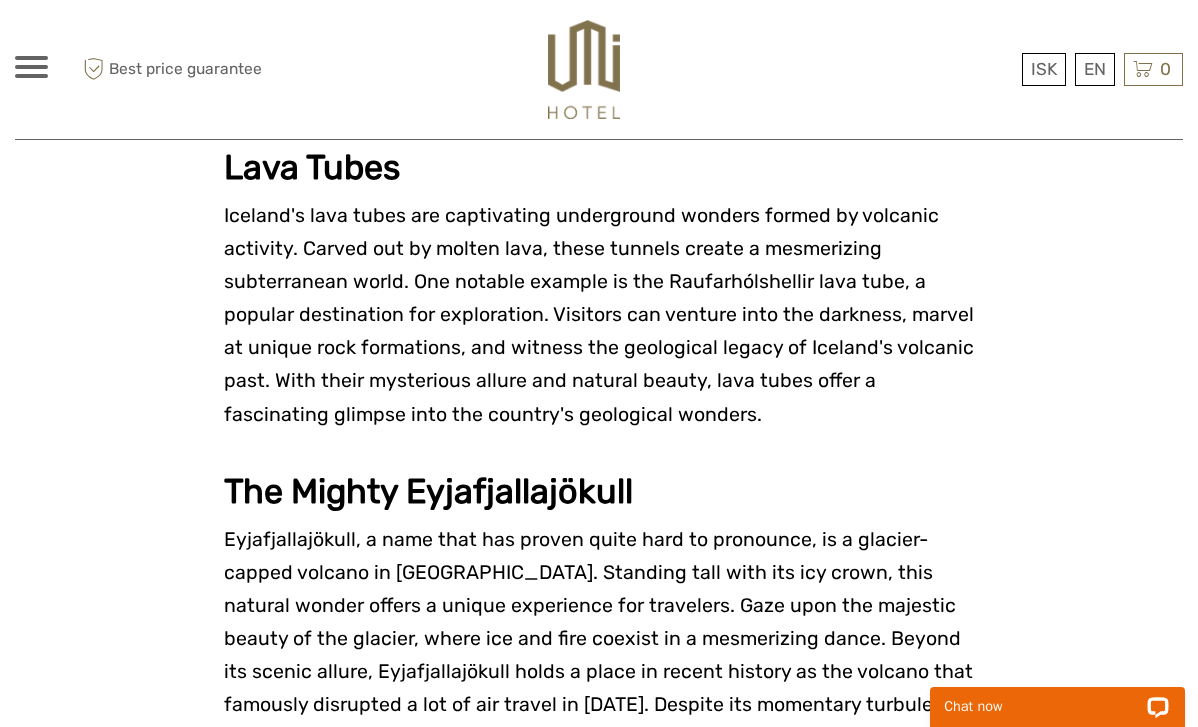 scroll, scrollTop: 3858, scrollLeft: 0, axis: vertical 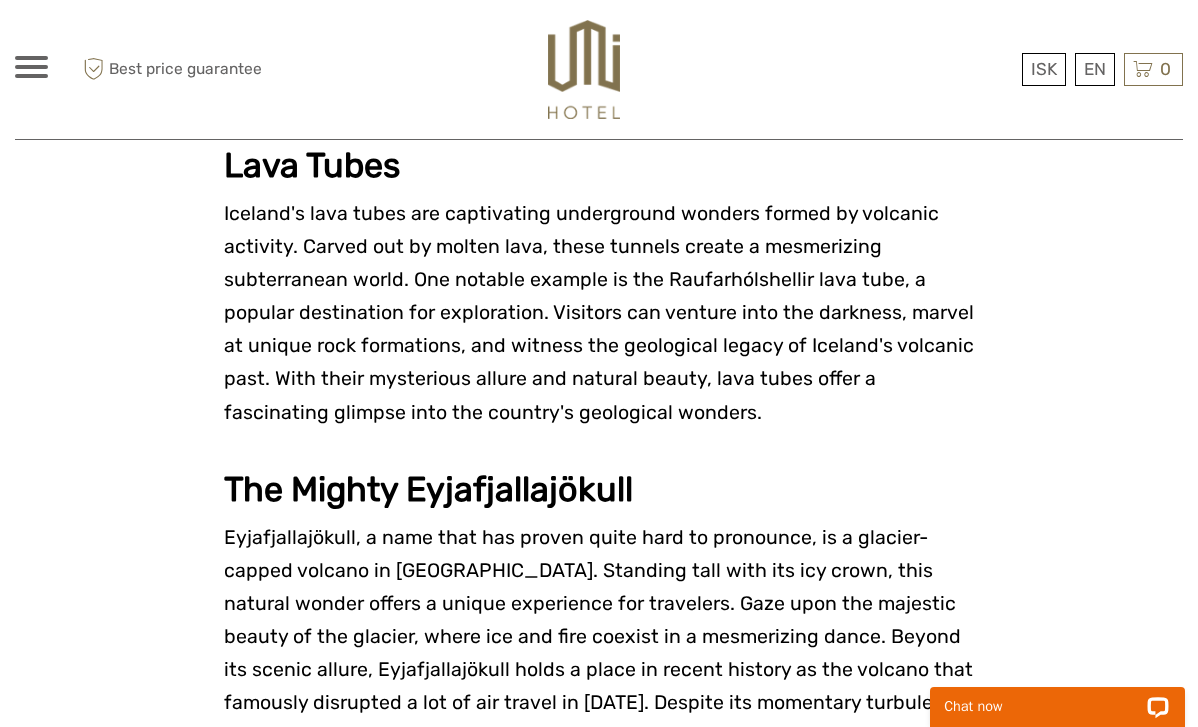 drag, startPoint x: 574, startPoint y: 510, endPoint x: 220, endPoint y: 475, distance: 355.726 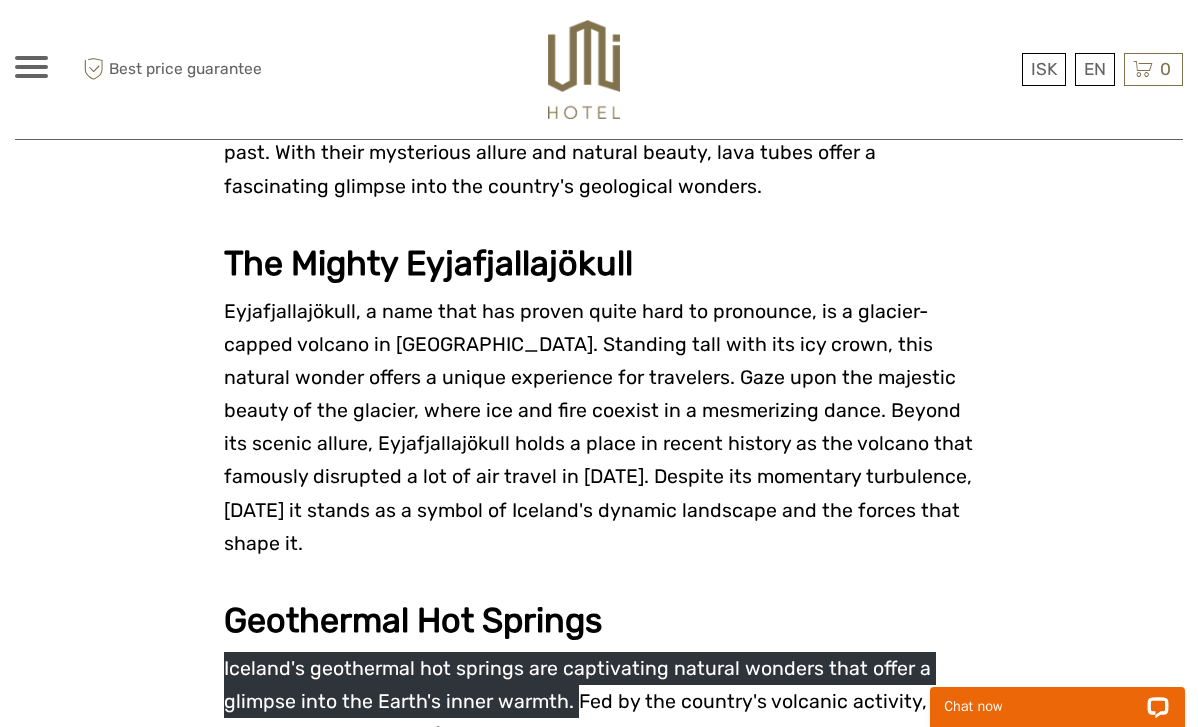 scroll, scrollTop: 4084, scrollLeft: 0, axis: vertical 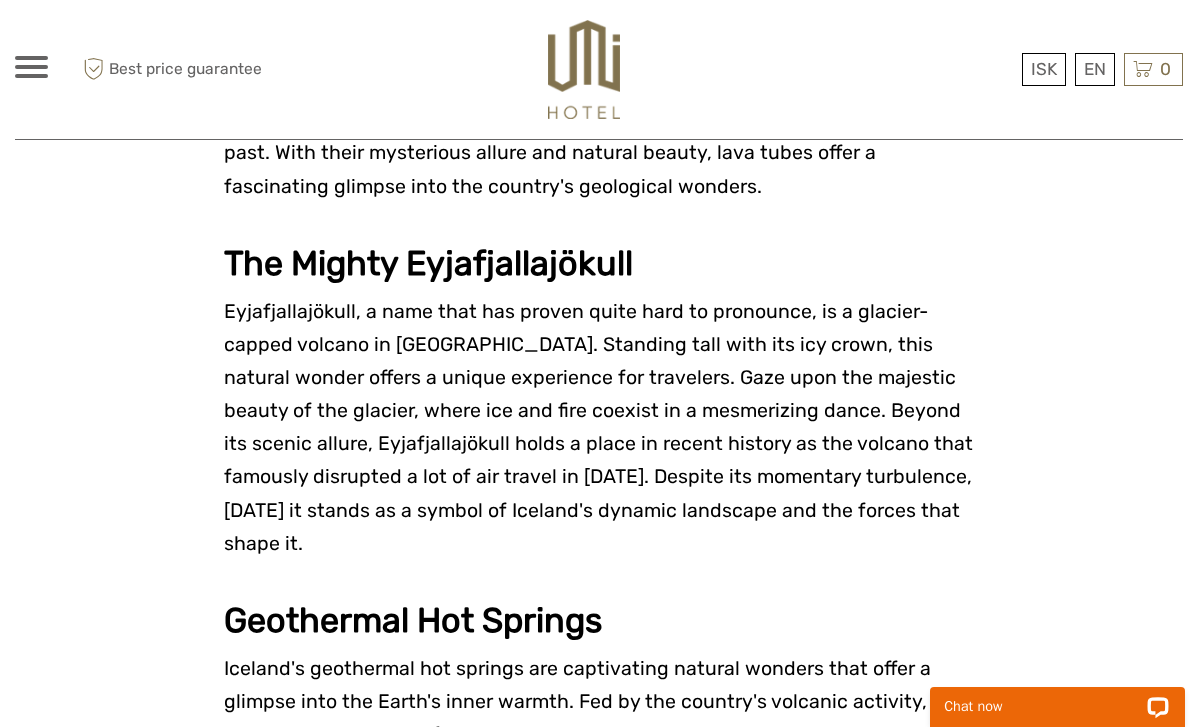 drag, startPoint x: 894, startPoint y: 375, endPoint x: 747, endPoint y: 475, distance: 177.7892 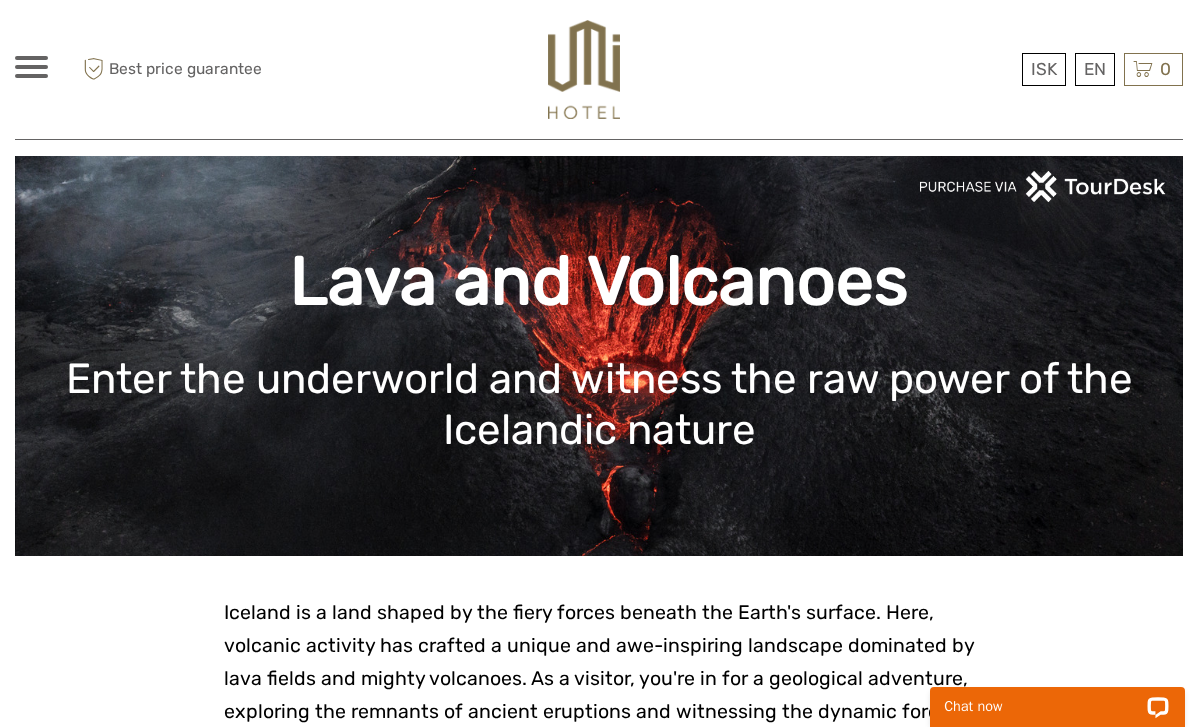 scroll, scrollTop: 0, scrollLeft: 0, axis: both 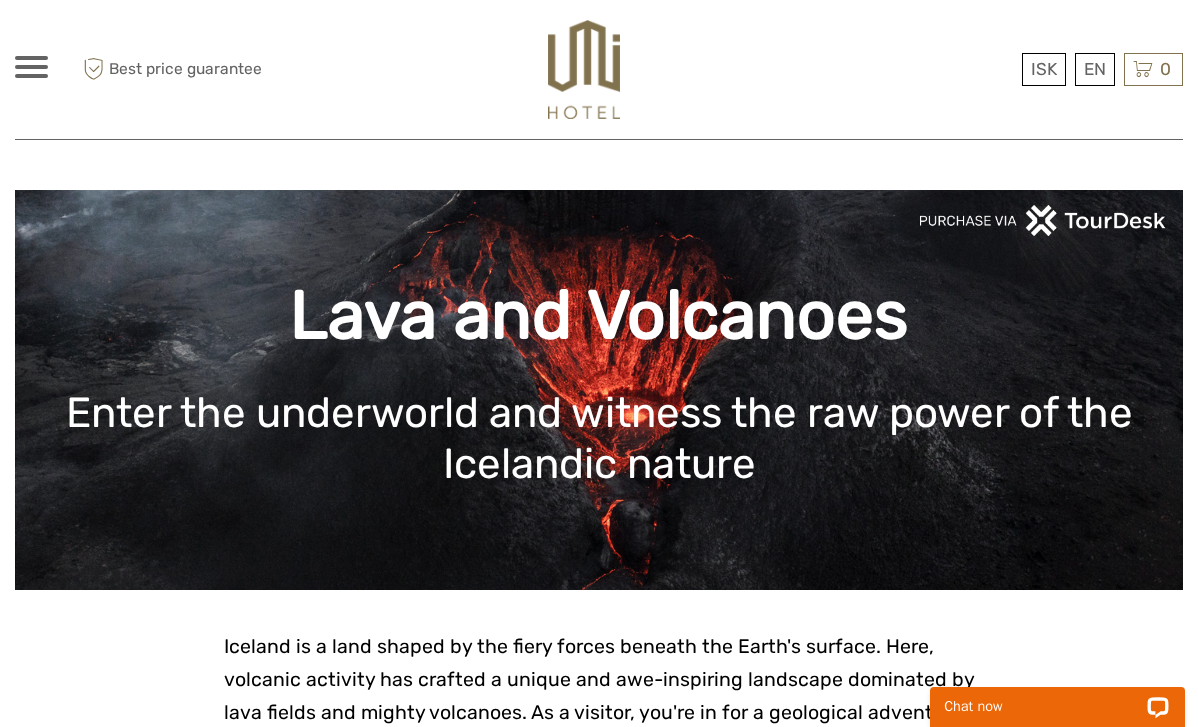 click on "More" at bounding box center (0, 0) 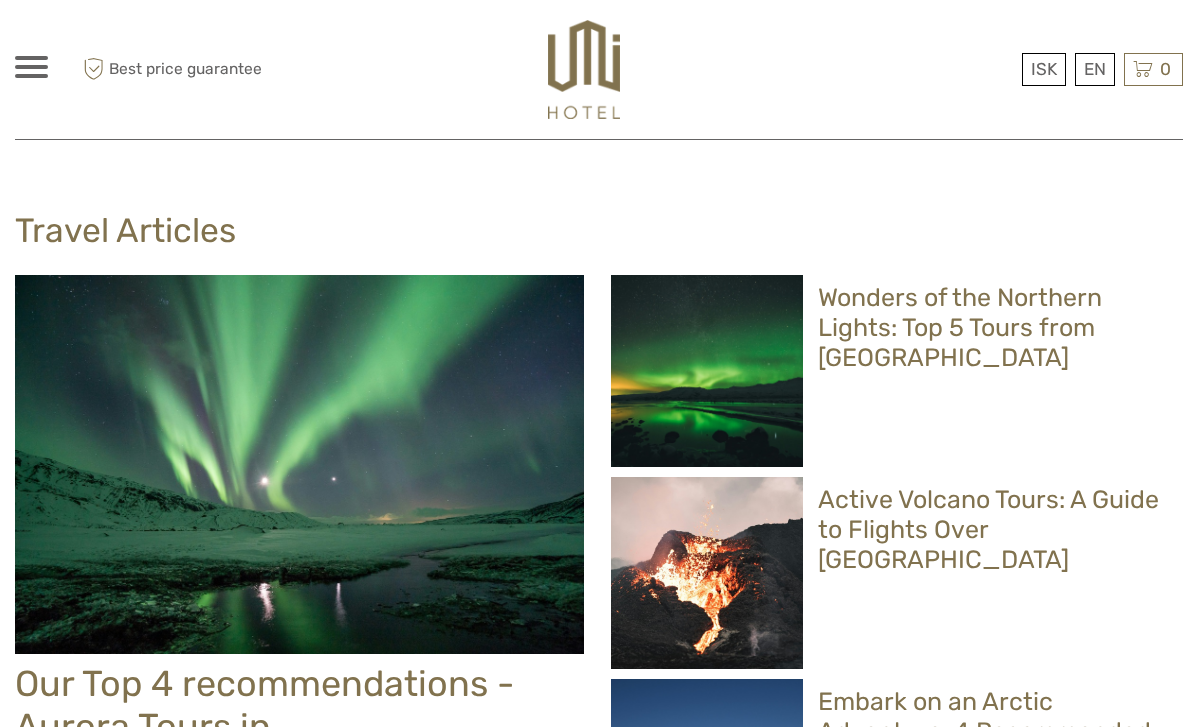 scroll, scrollTop: 0, scrollLeft: 0, axis: both 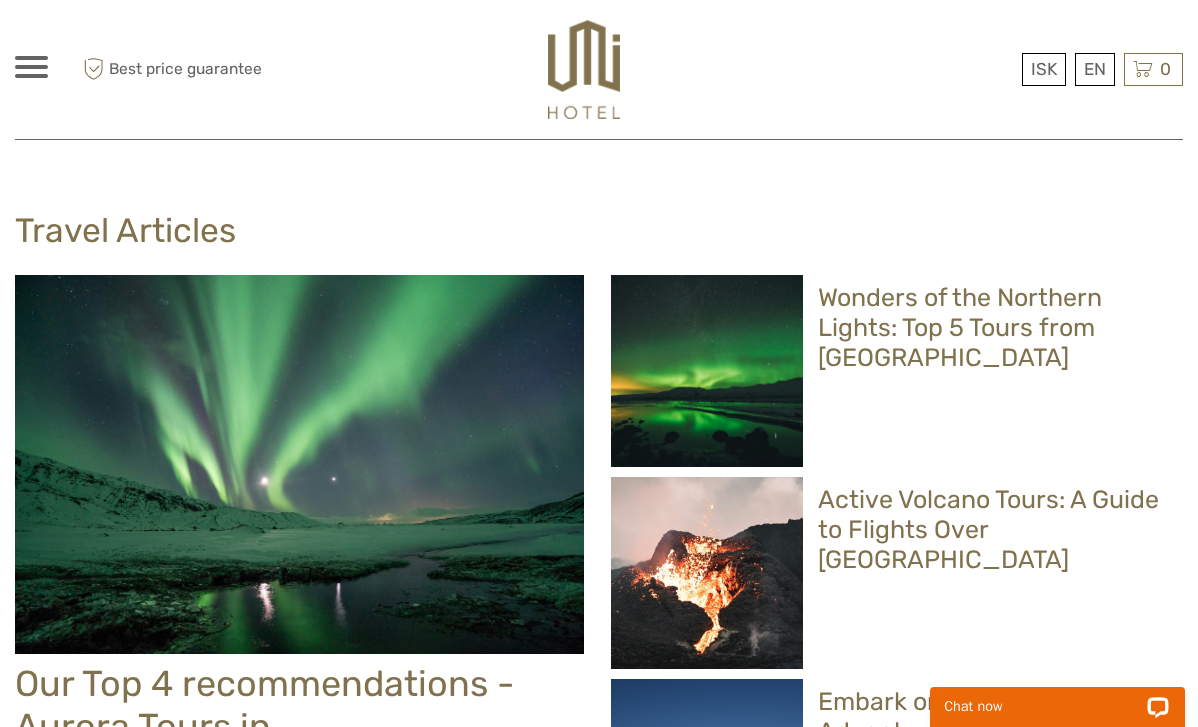 click at bounding box center (584, 69) 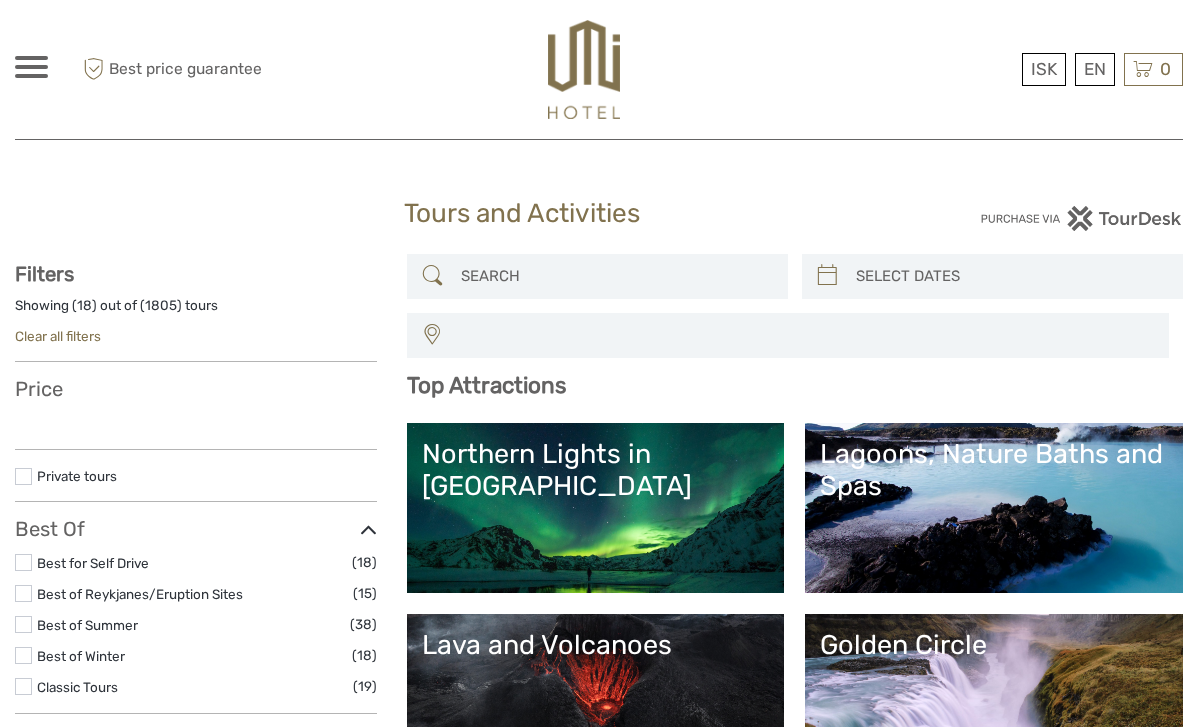 select 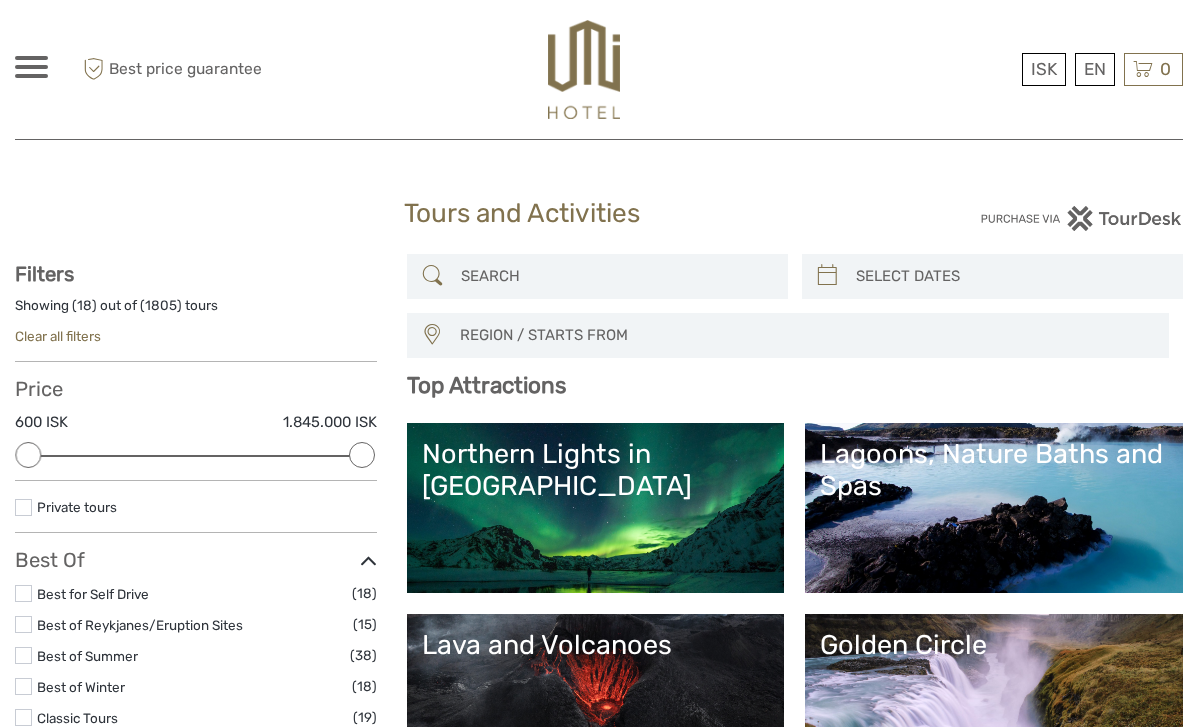 scroll, scrollTop: 0, scrollLeft: 0, axis: both 